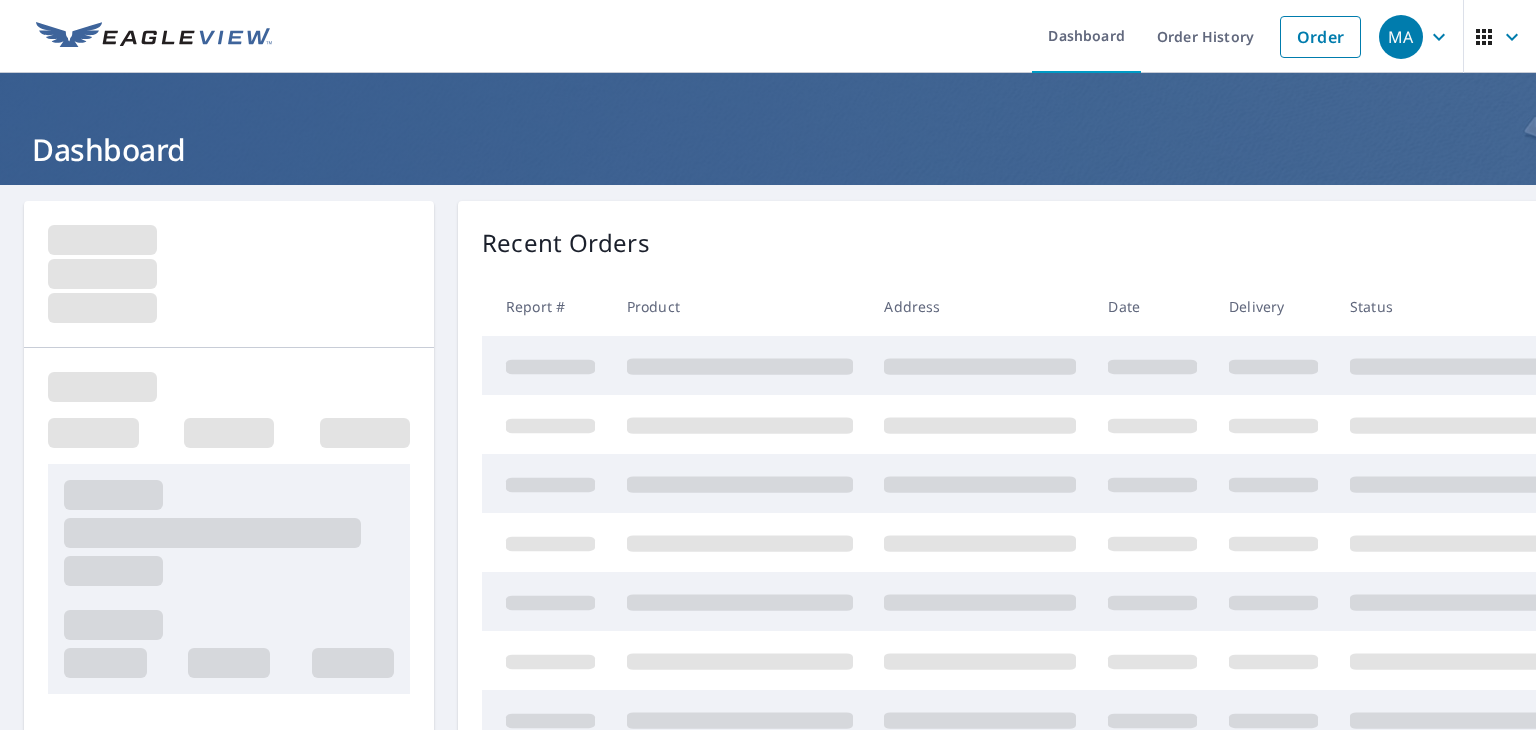 scroll, scrollTop: 0, scrollLeft: 0, axis: both 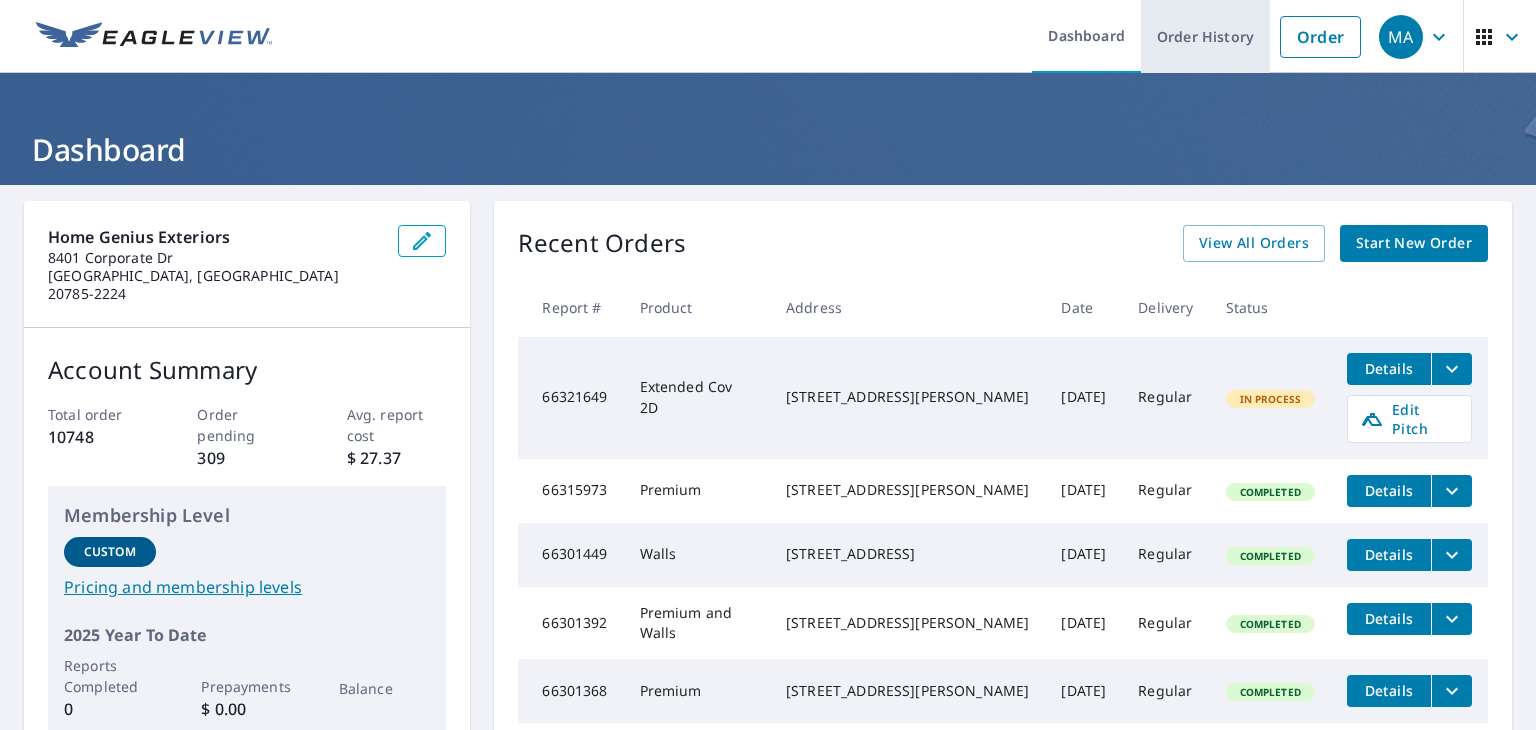 click on "Order History" at bounding box center (1205, 36) 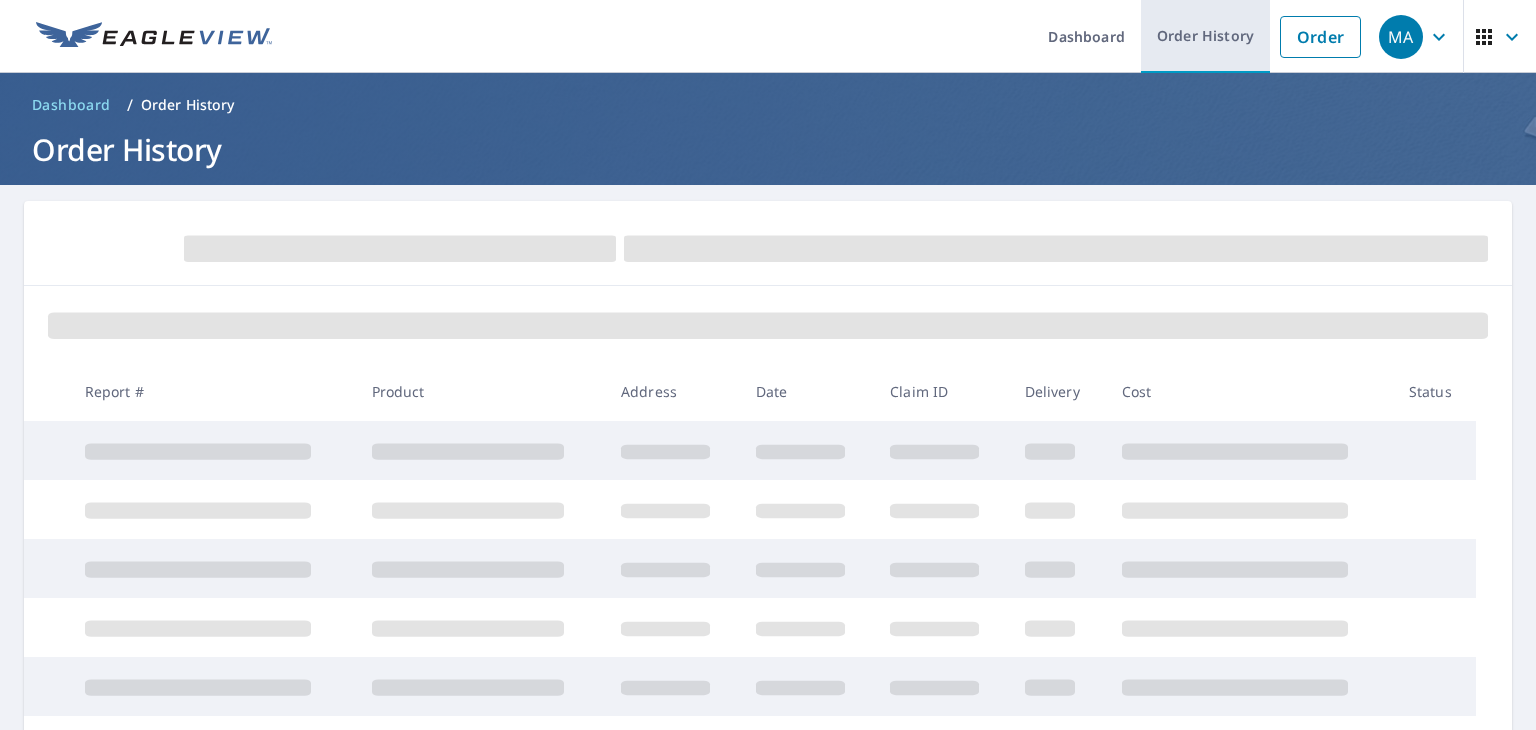 click on "Order History" at bounding box center [1205, 36] 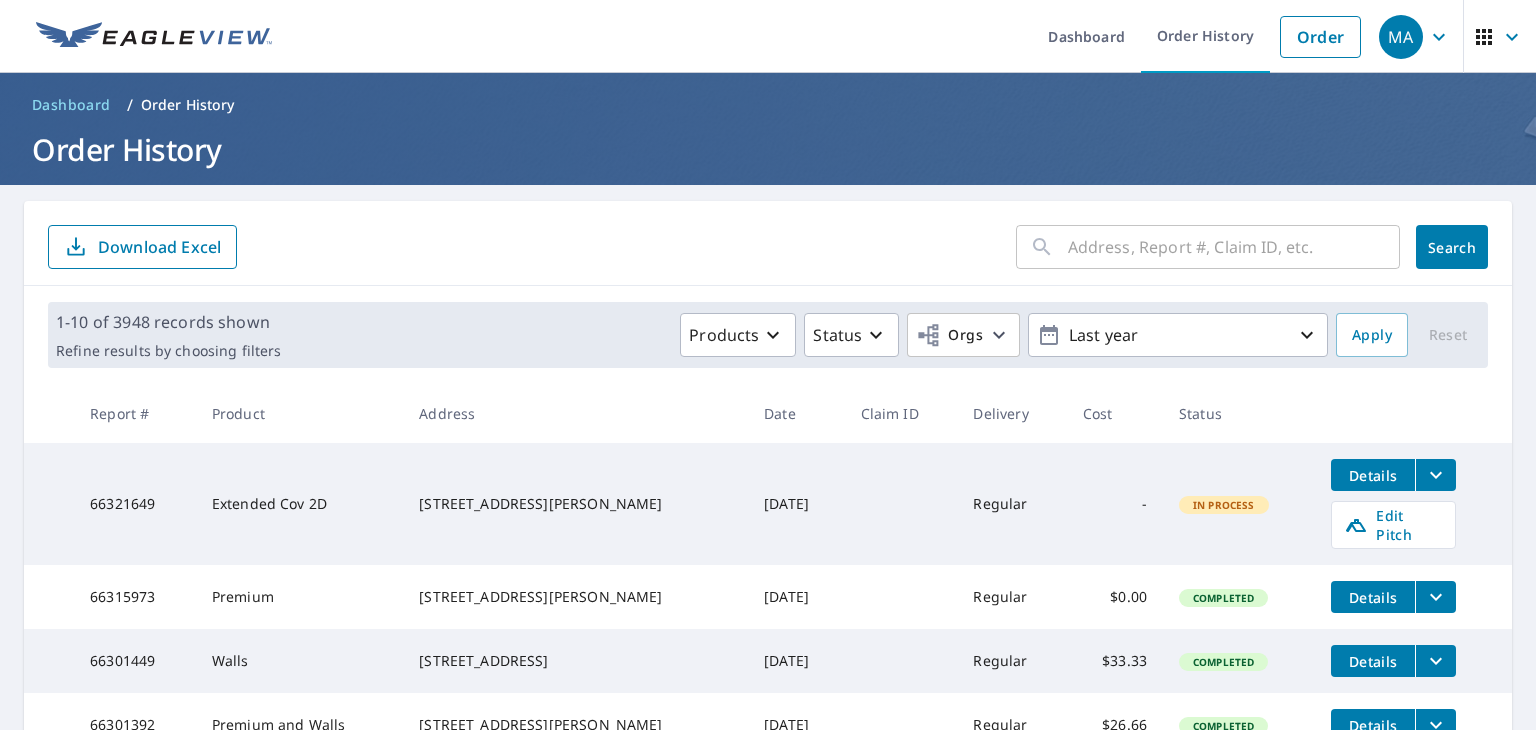 click at bounding box center (1234, 247) 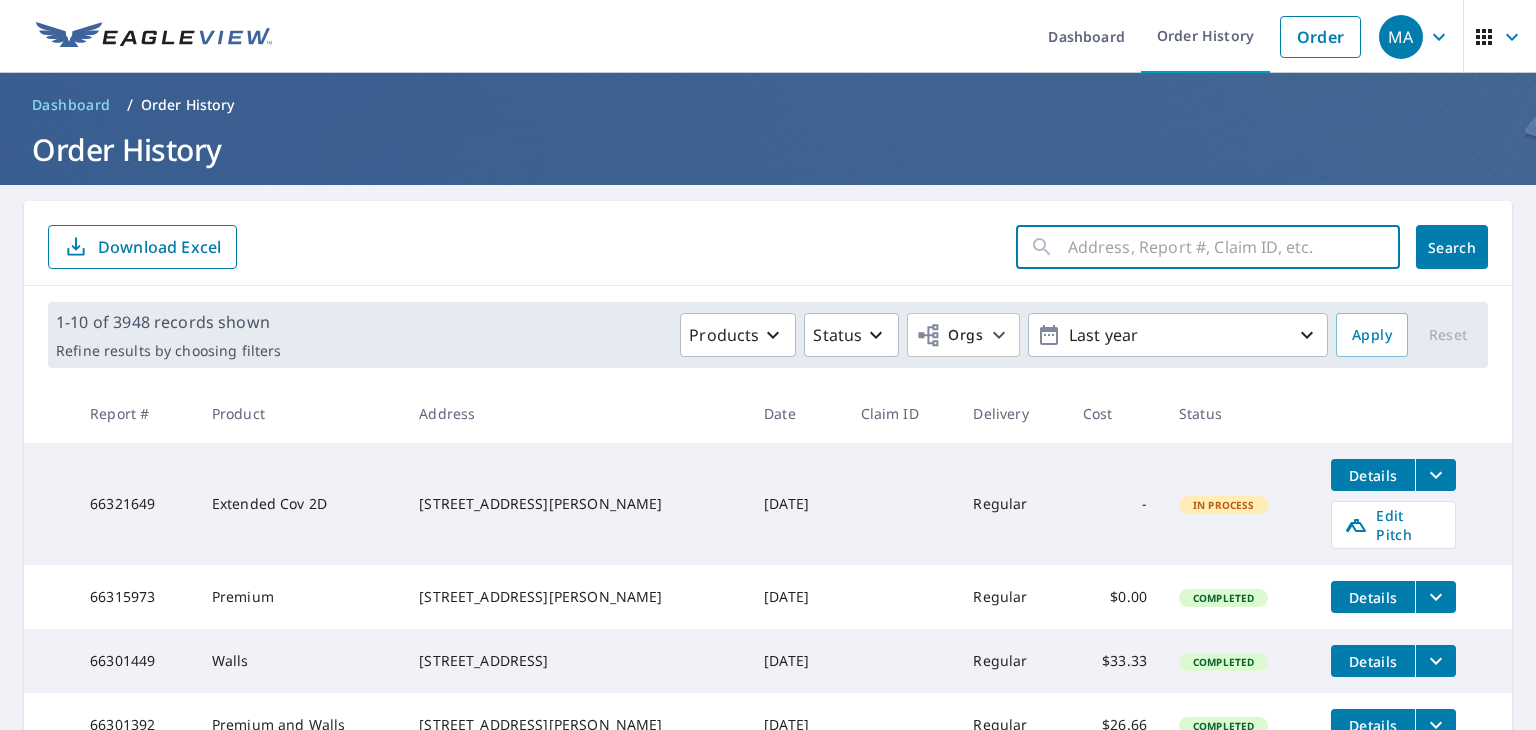 paste on "[STREET_ADDRESS]" 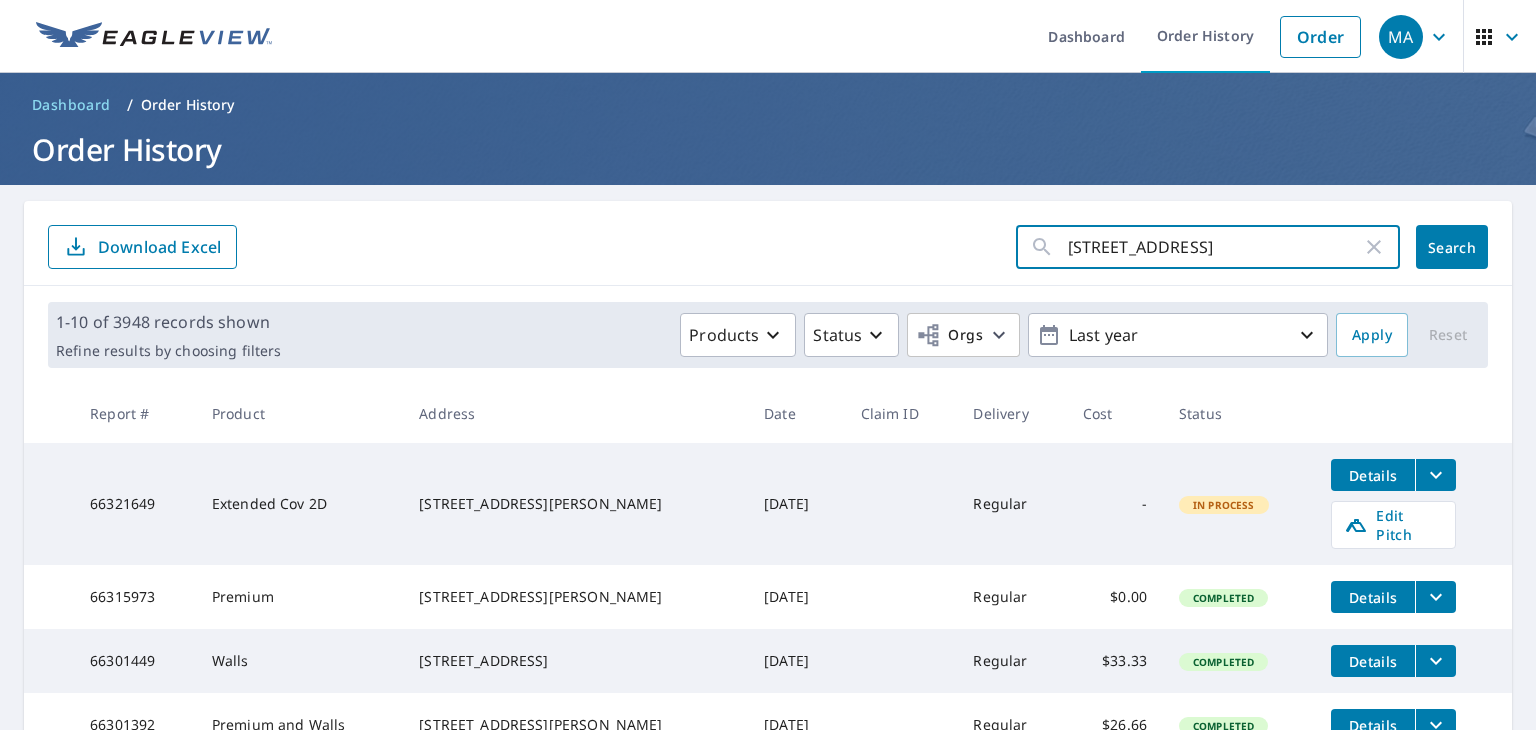 scroll, scrollTop: 0, scrollLeft: 8, axis: horizontal 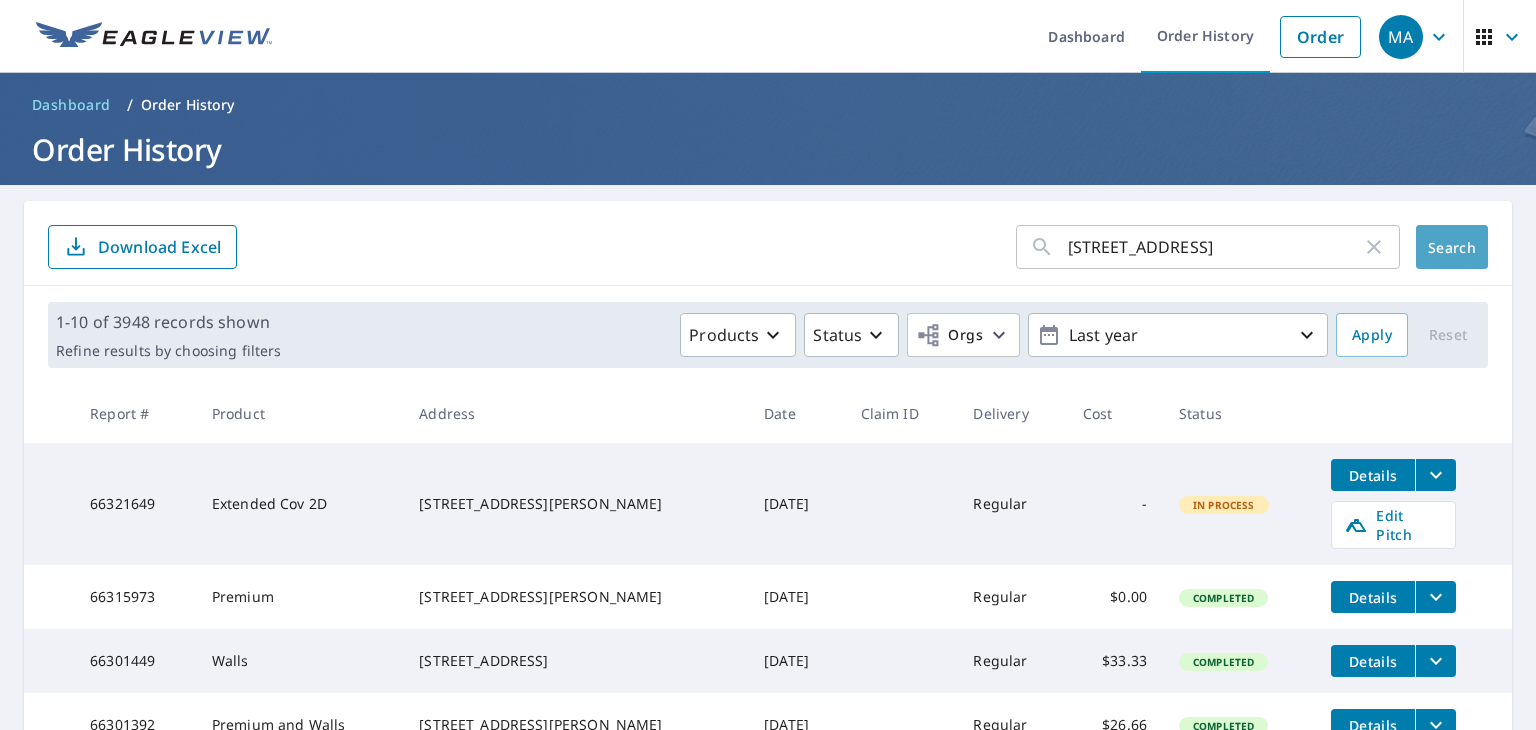 click on "Search" at bounding box center [1452, 247] 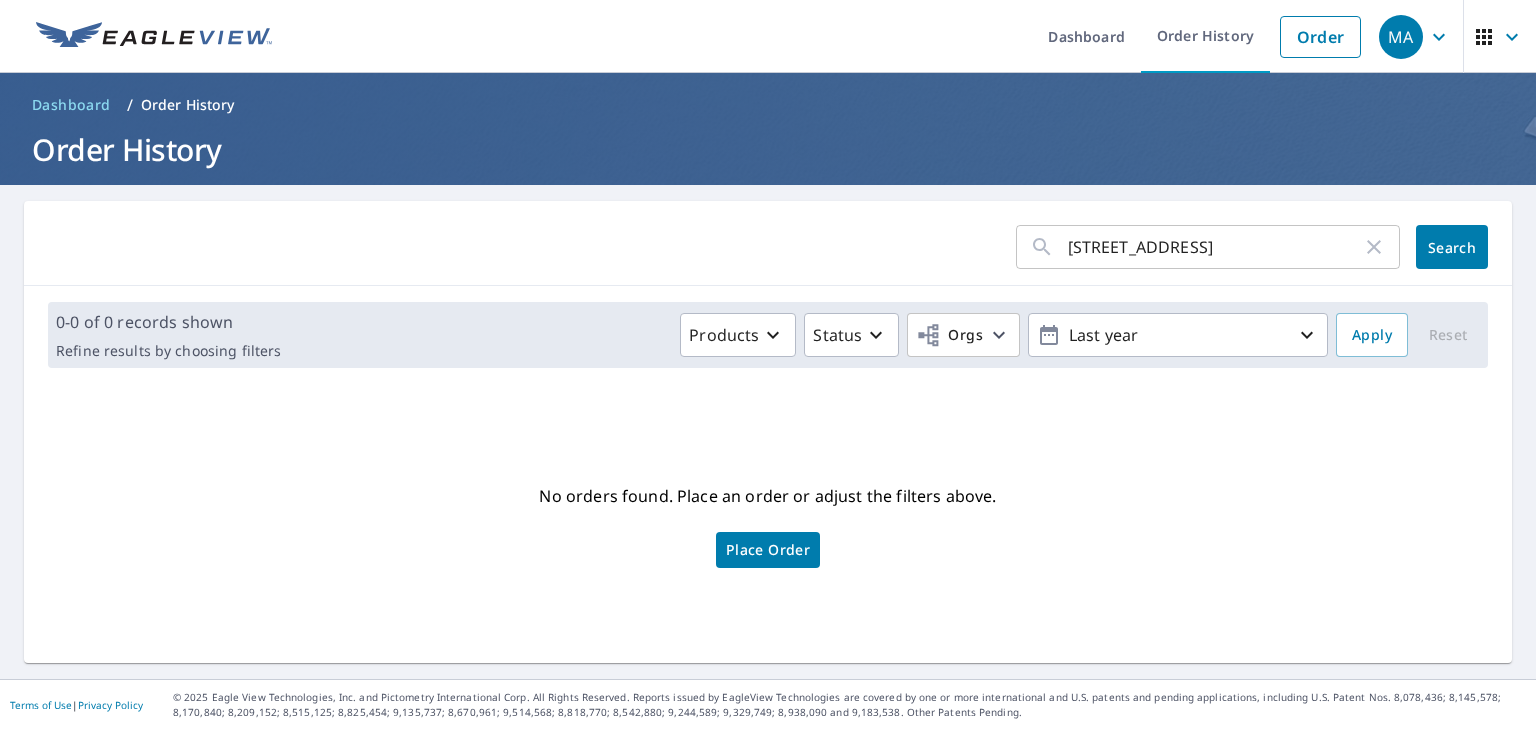 click on "Place Order" at bounding box center (768, 550) 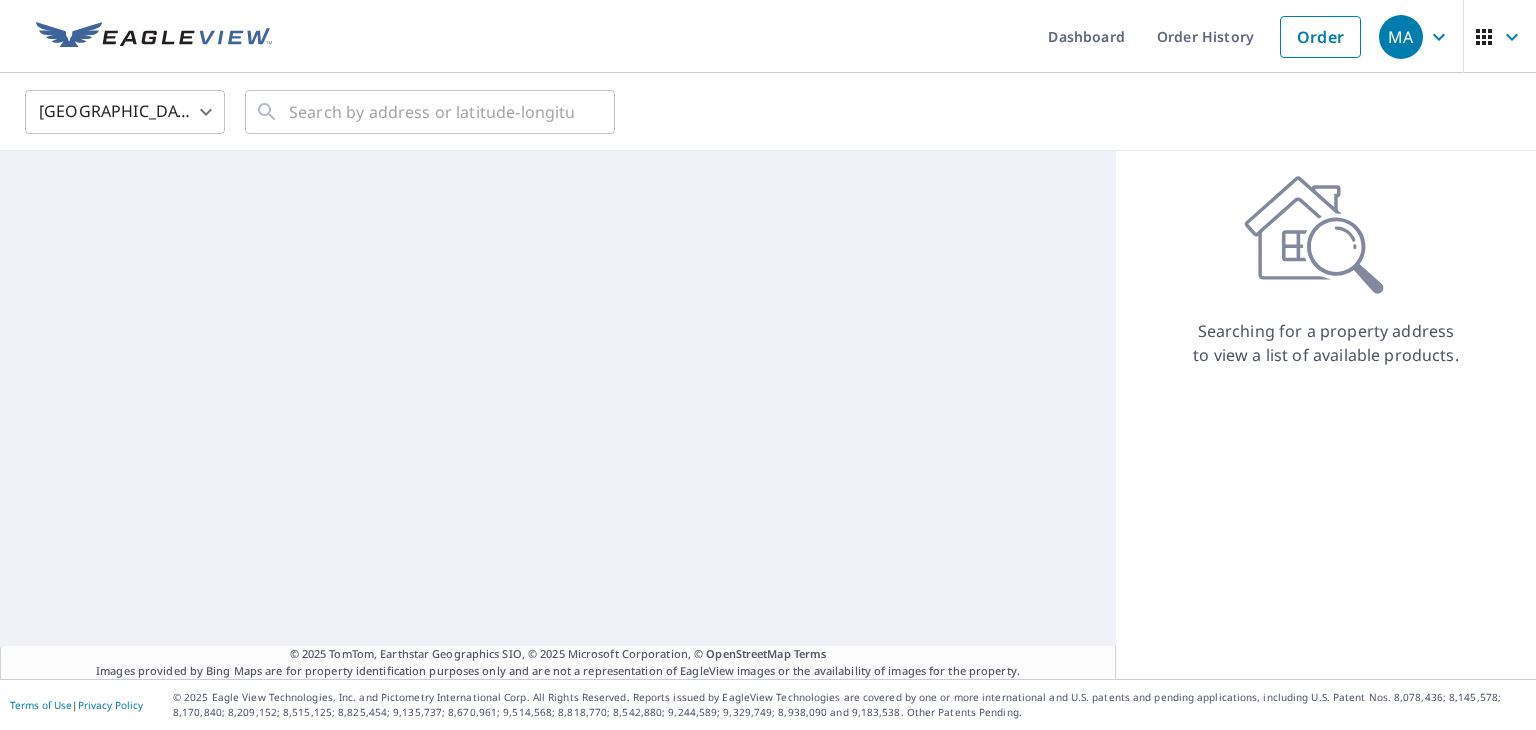scroll, scrollTop: 0, scrollLeft: 0, axis: both 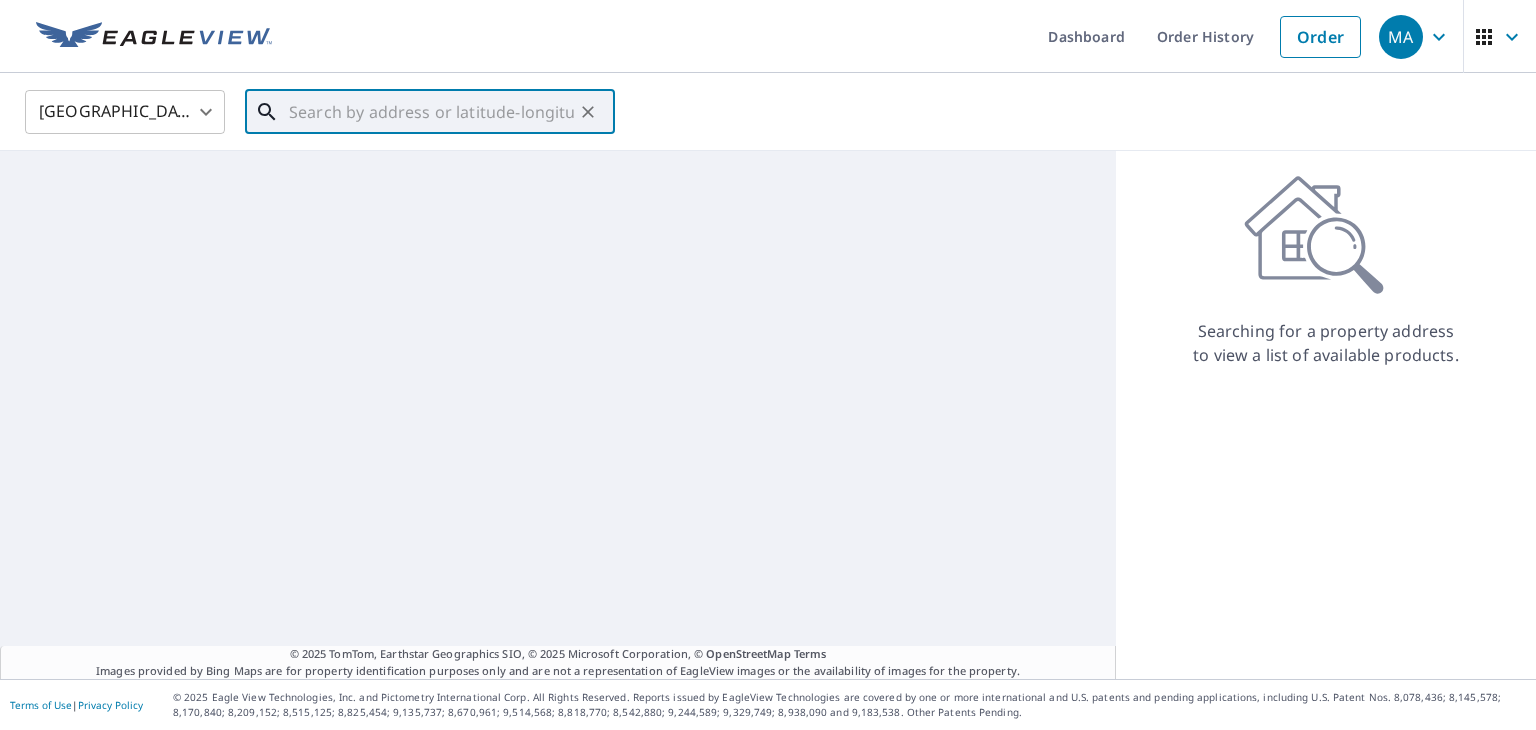 click at bounding box center [431, 112] 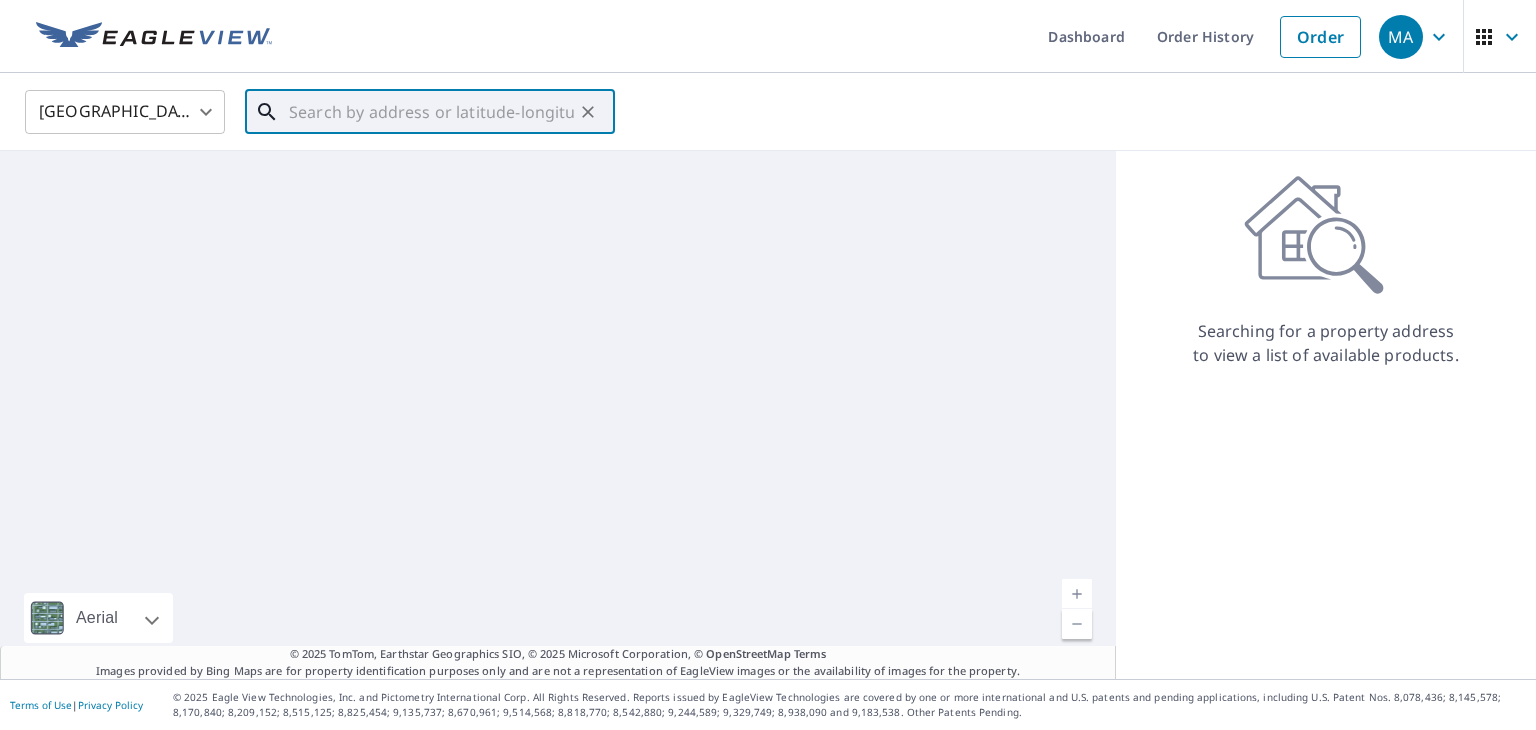 paste on "[STREET_ADDRESS]" 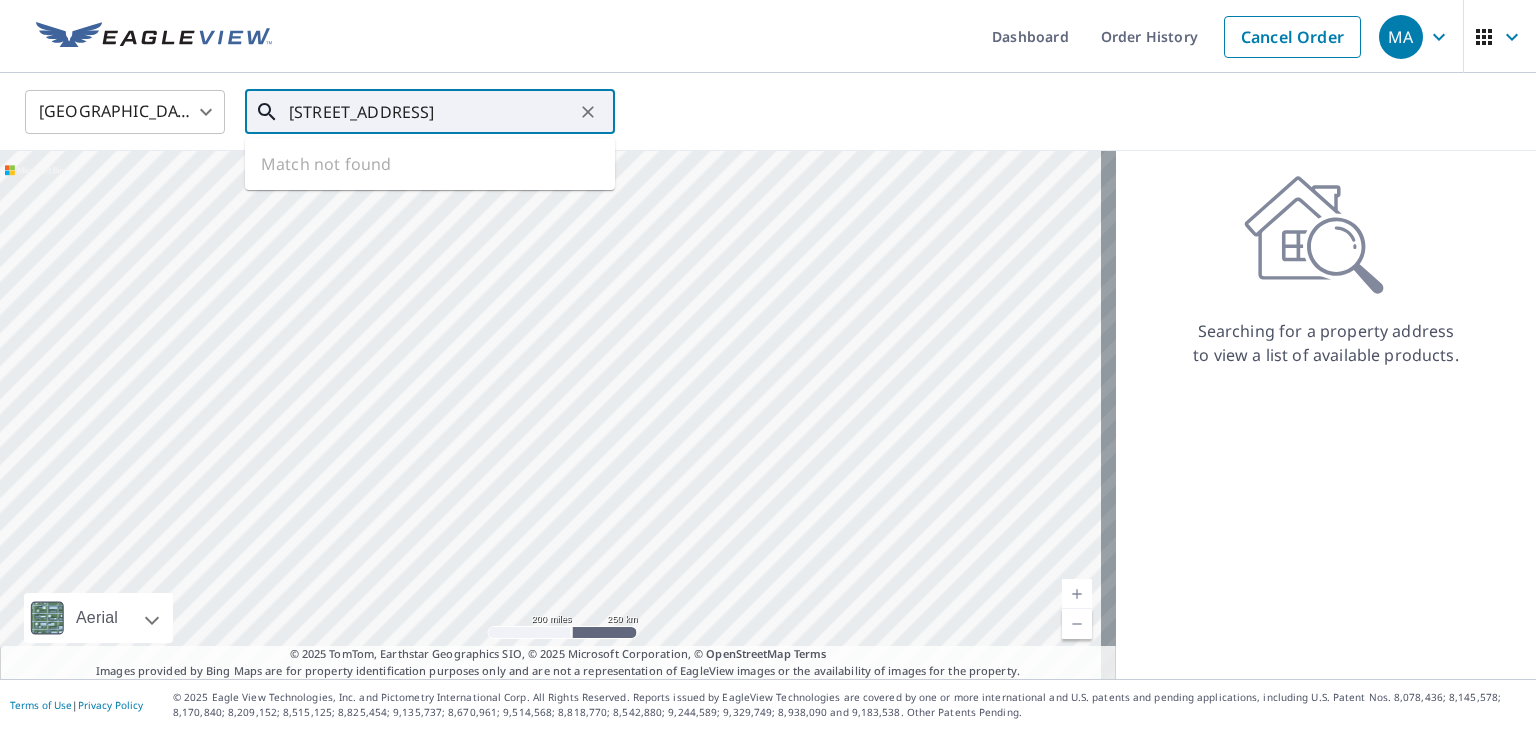 scroll, scrollTop: 0, scrollLeft: 18, axis: horizontal 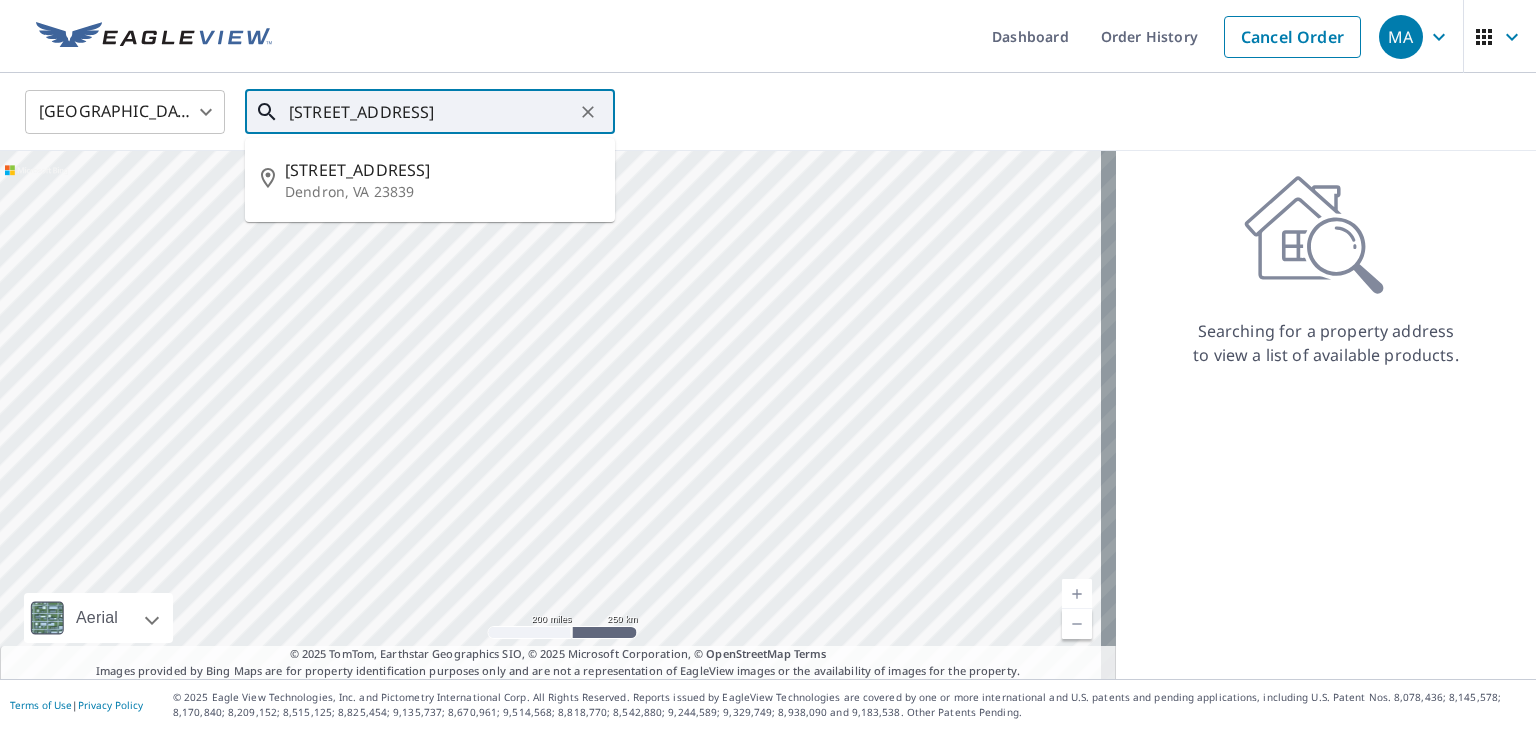 type on "[STREET_ADDRESS]" 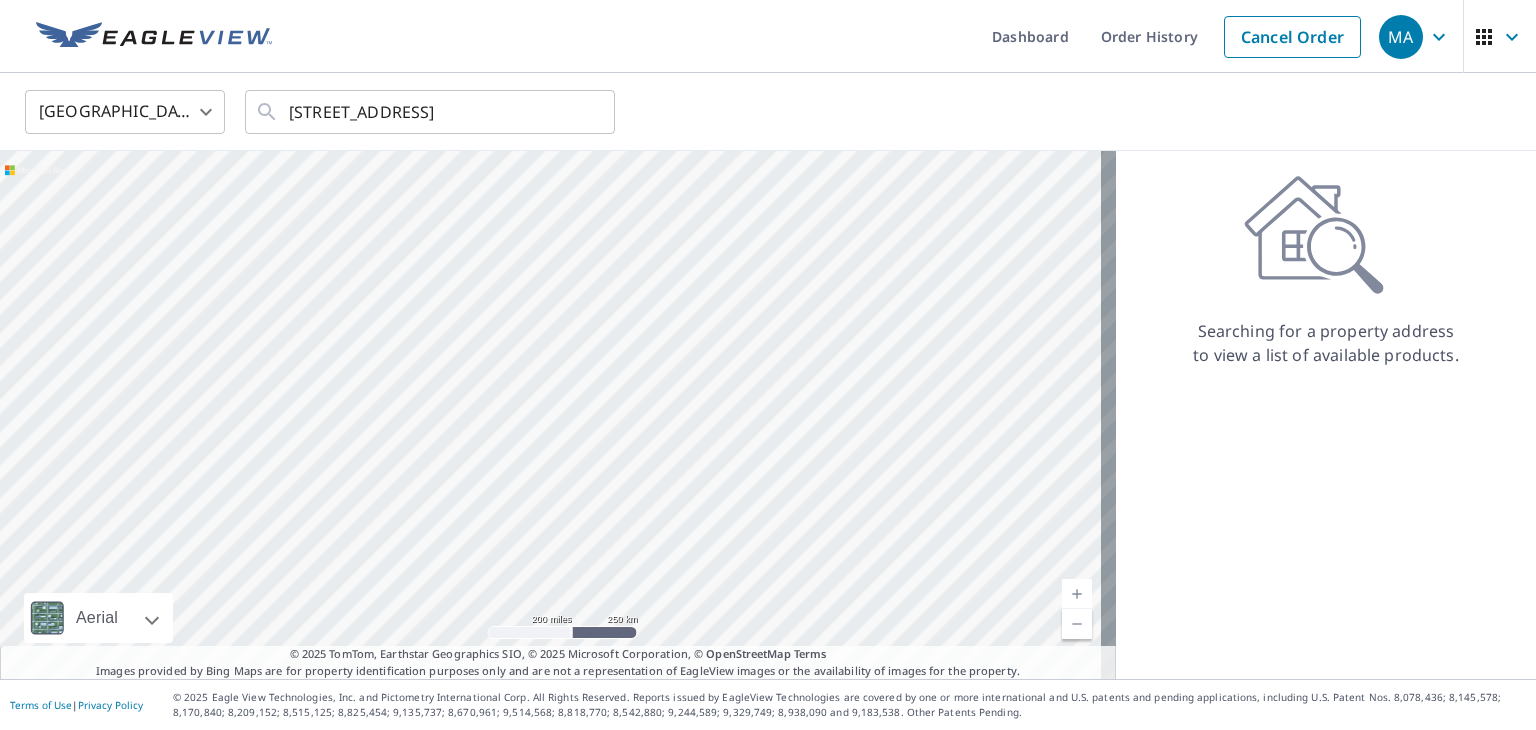 scroll, scrollTop: 0, scrollLeft: 0, axis: both 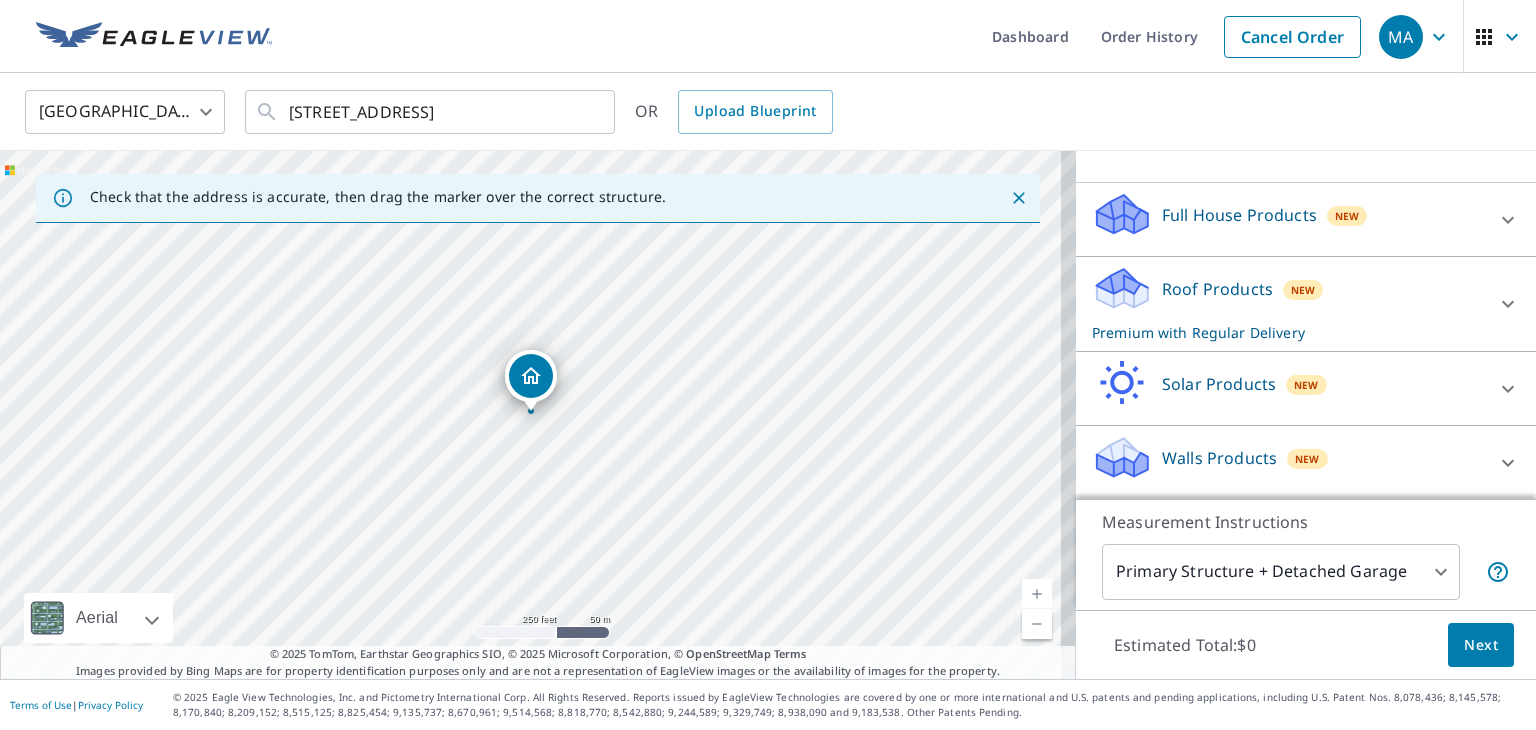 click on "Roof Products" at bounding box center (1217, 289) 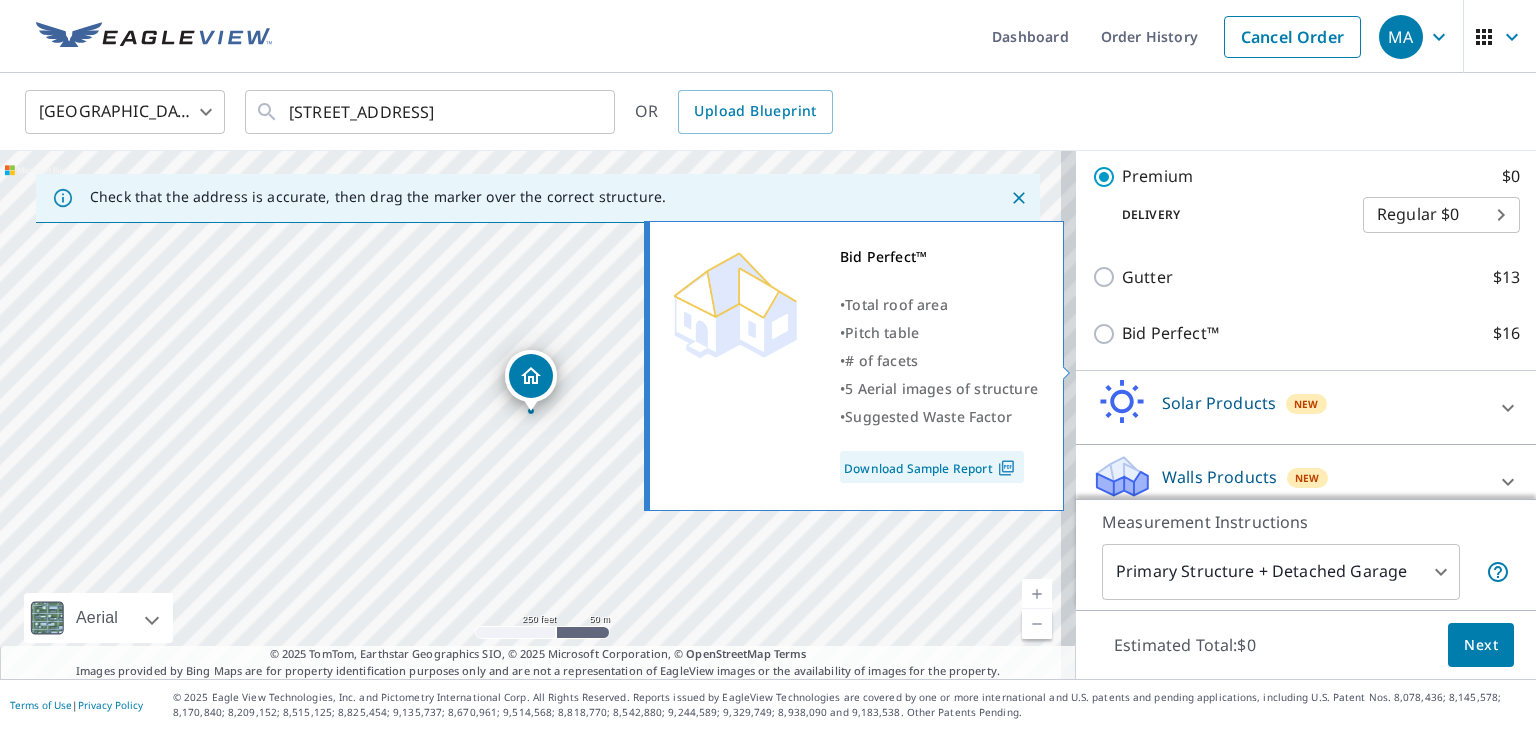 scroll, scrollTop: 375, scrollLeft: 0, axis: vertical 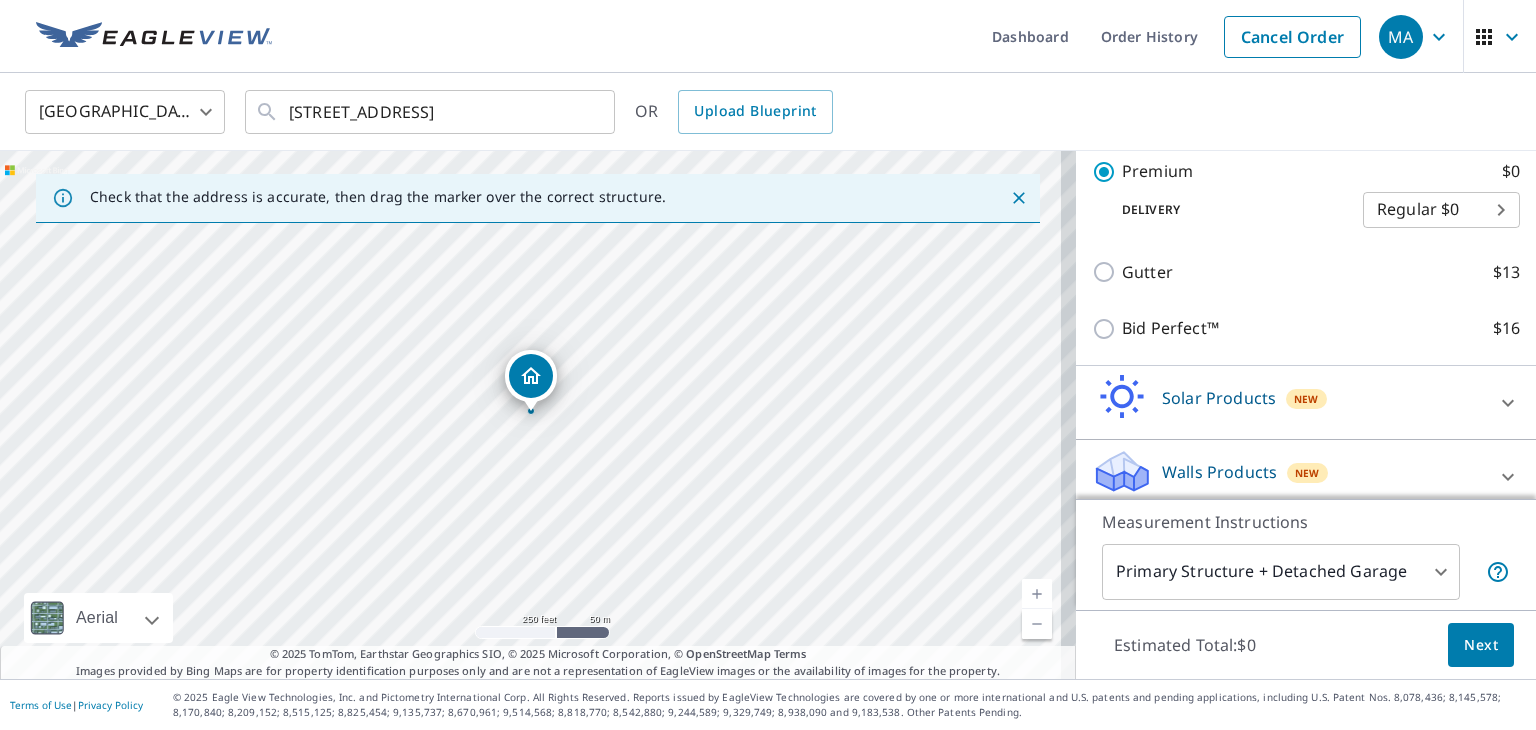 click on "Next" at bounding box center [1481, 645] 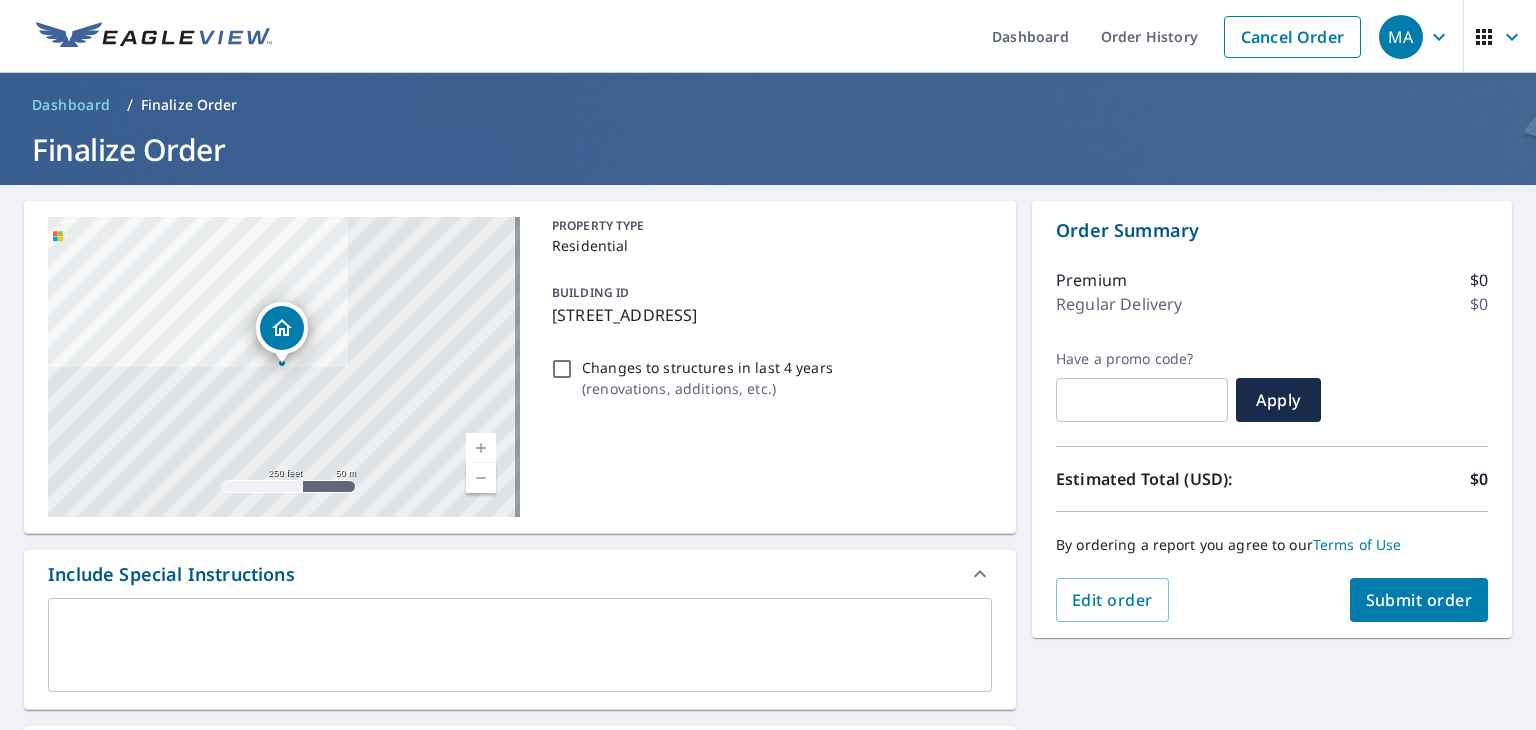 click at bounding box center (520, 645) 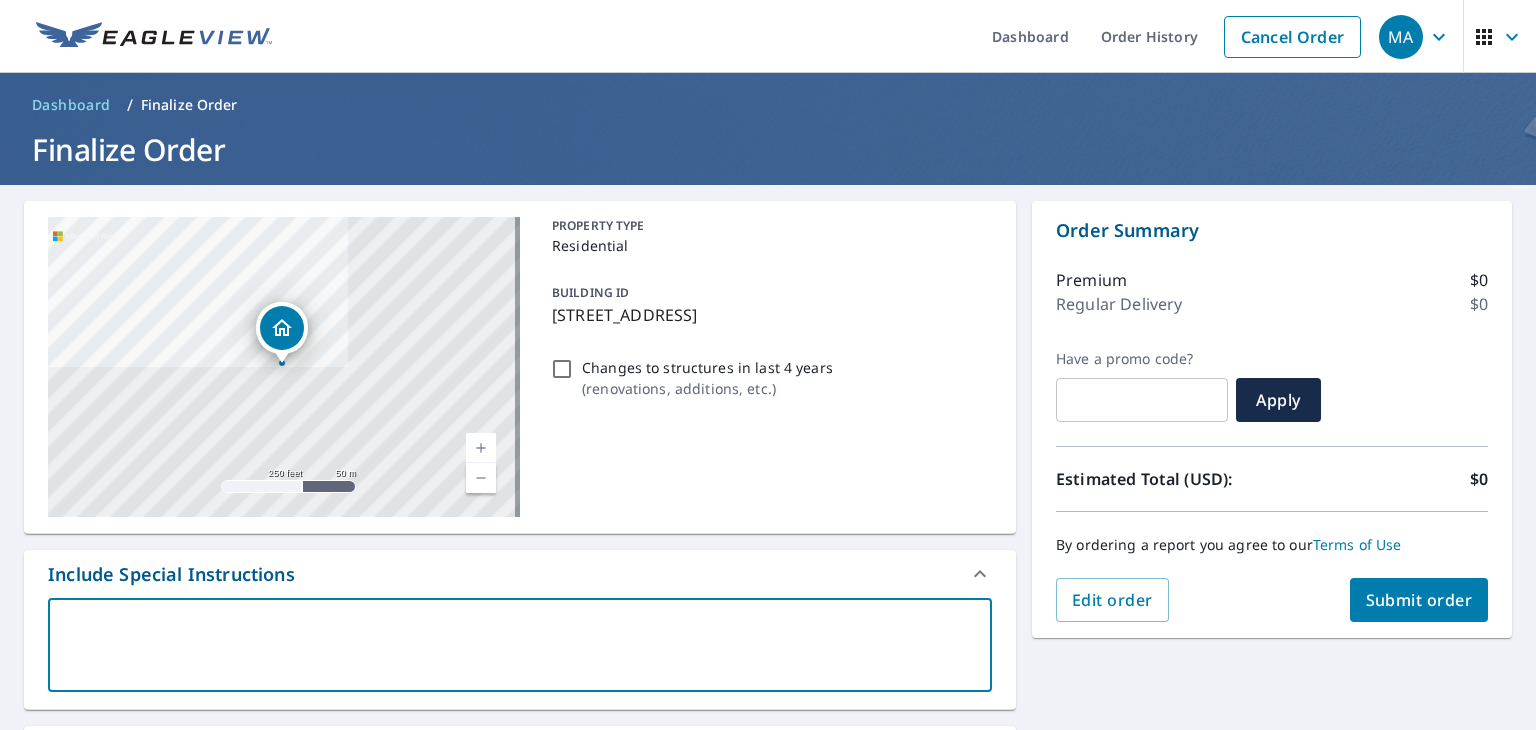 scroll, scrollTop: 500, scrollLeft: 0, axis: vertical 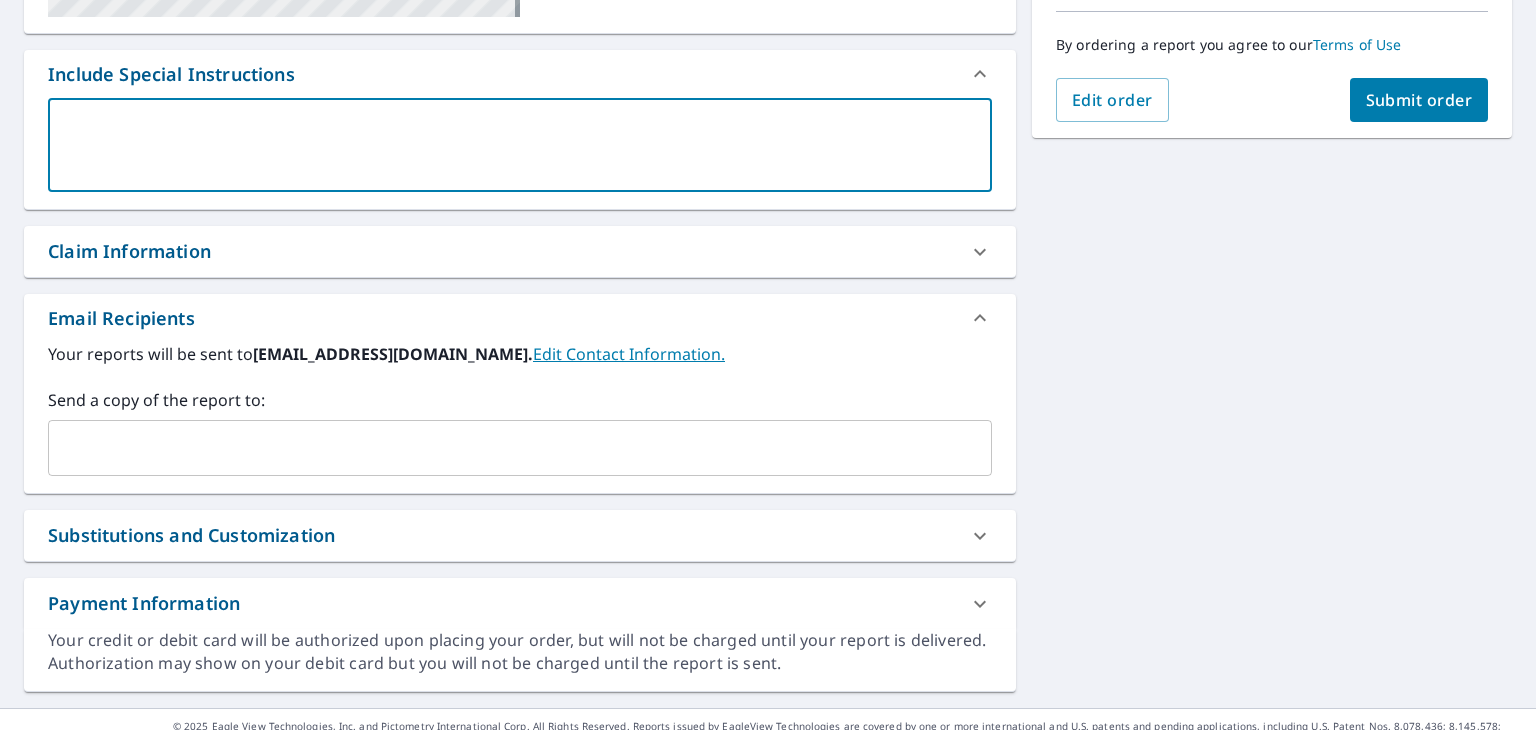 click at bounding box center [505, 448] 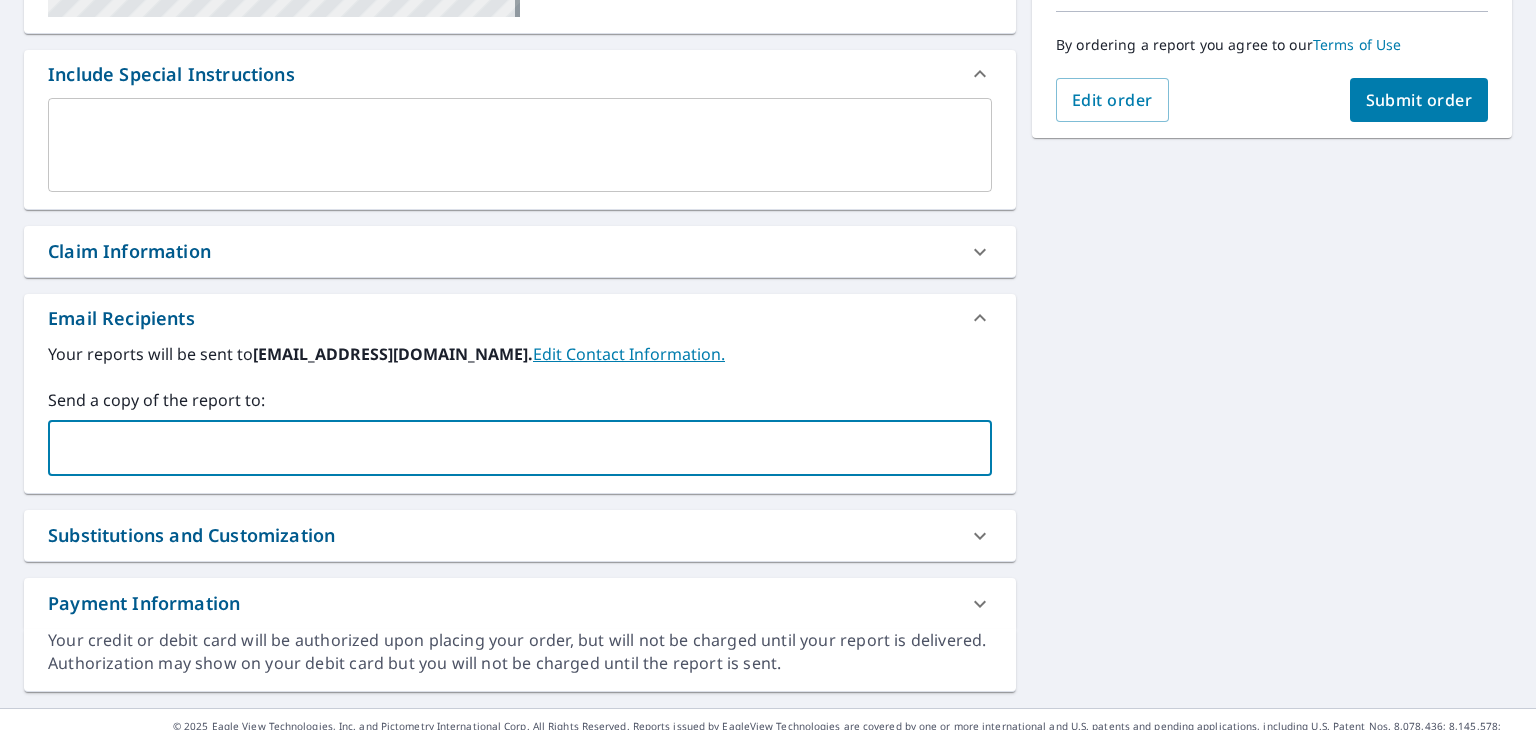 paste on "[EMAIL_ADDRESS][DOMAIN_NAME]" 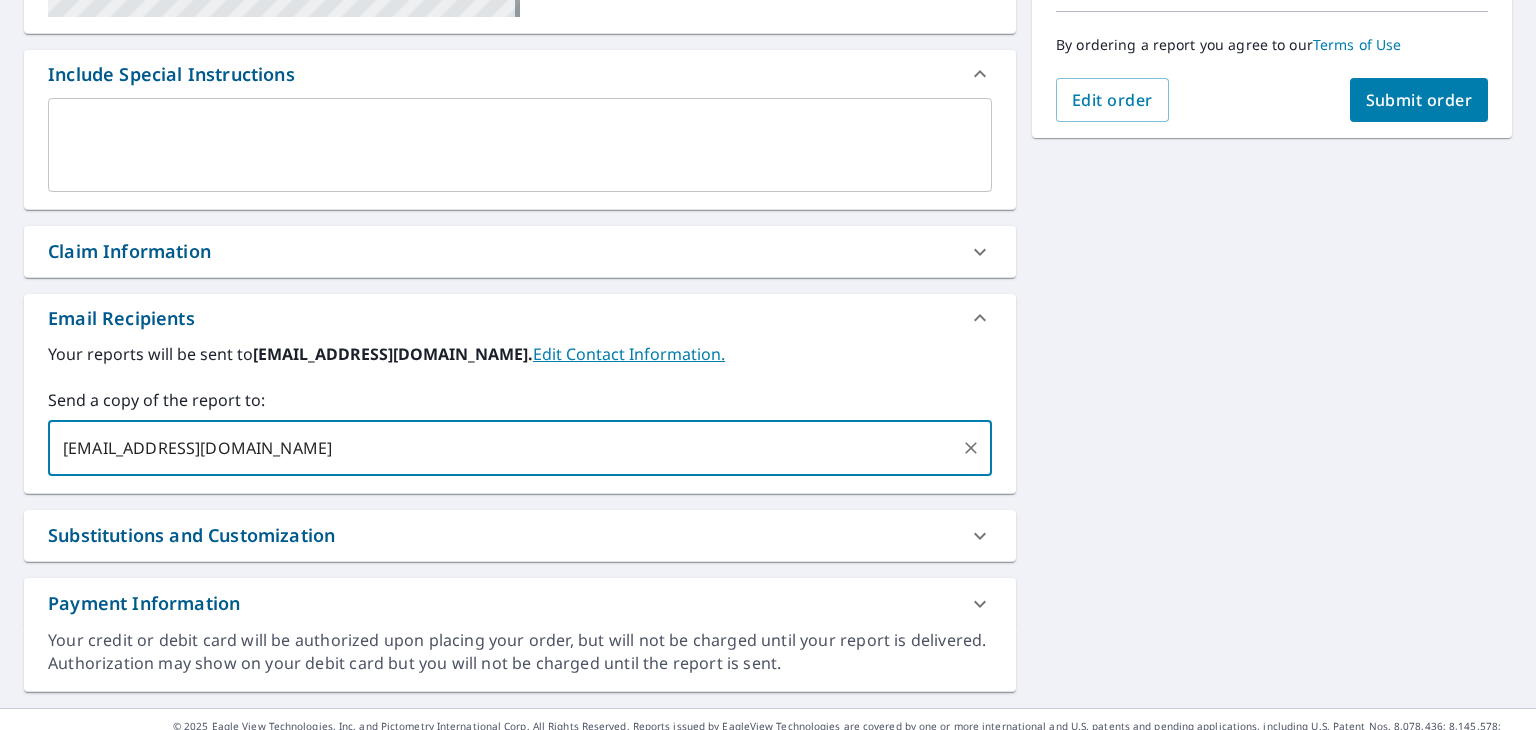 type 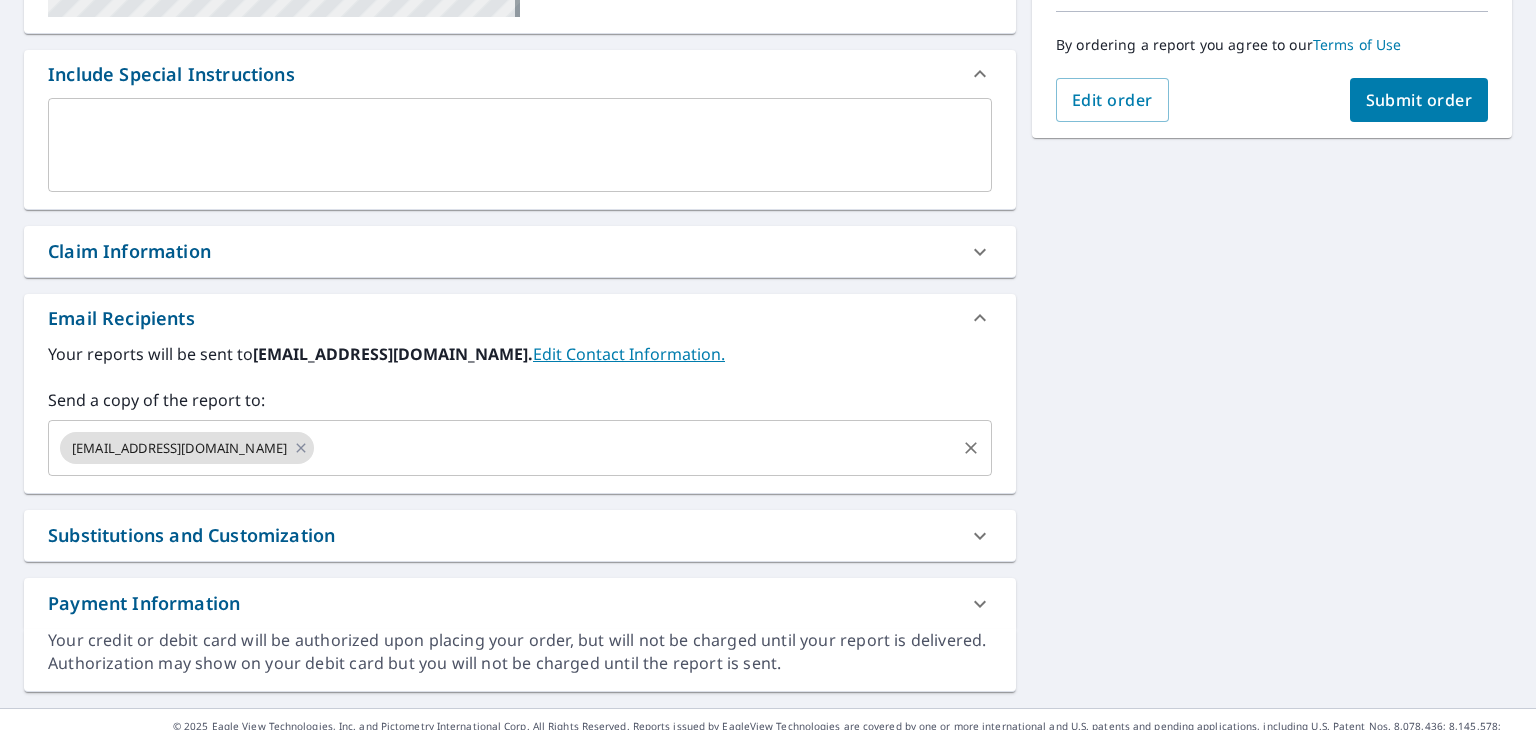 click at bounding box center [635, 448] 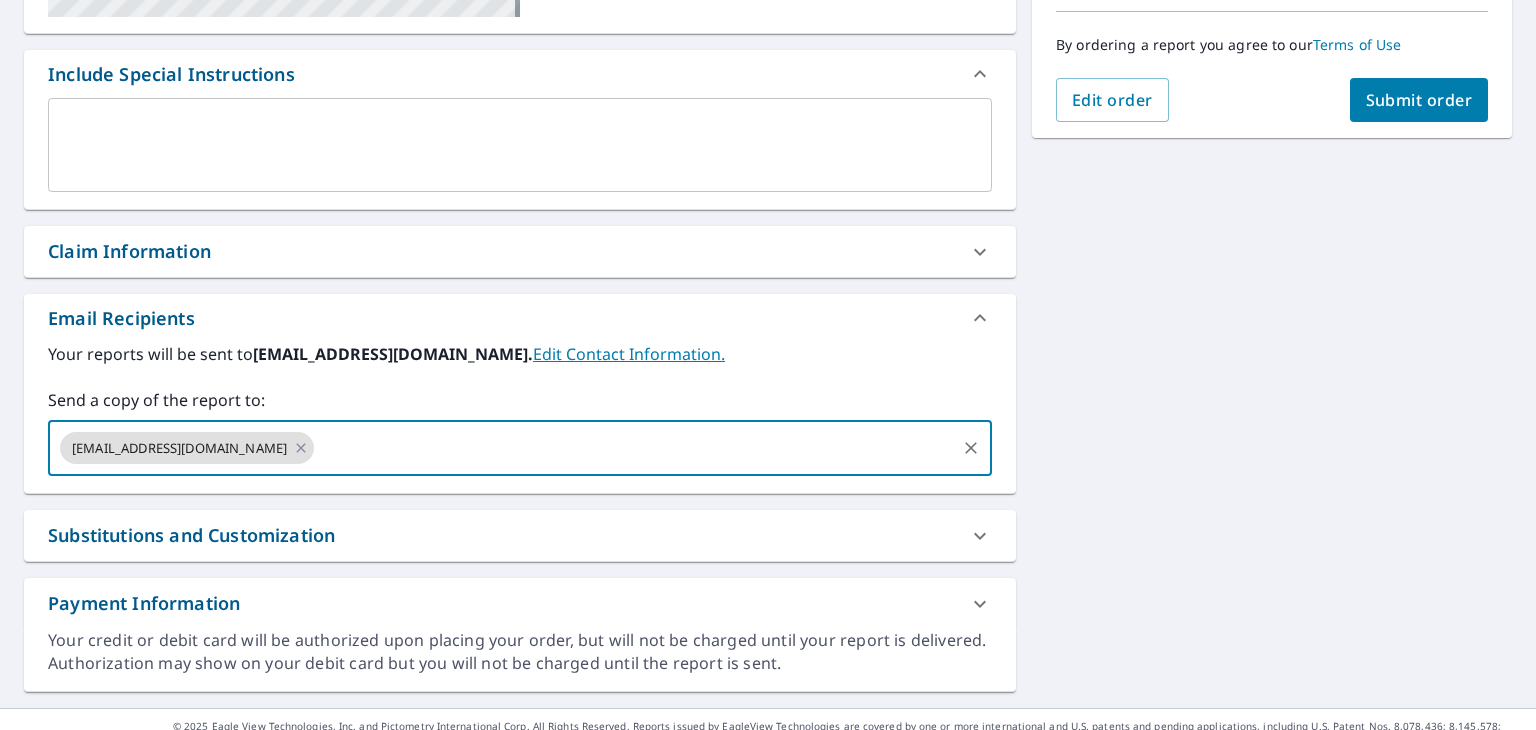 paste on "[EMAIL_ADDRESS][DOMAIN_NAME]" 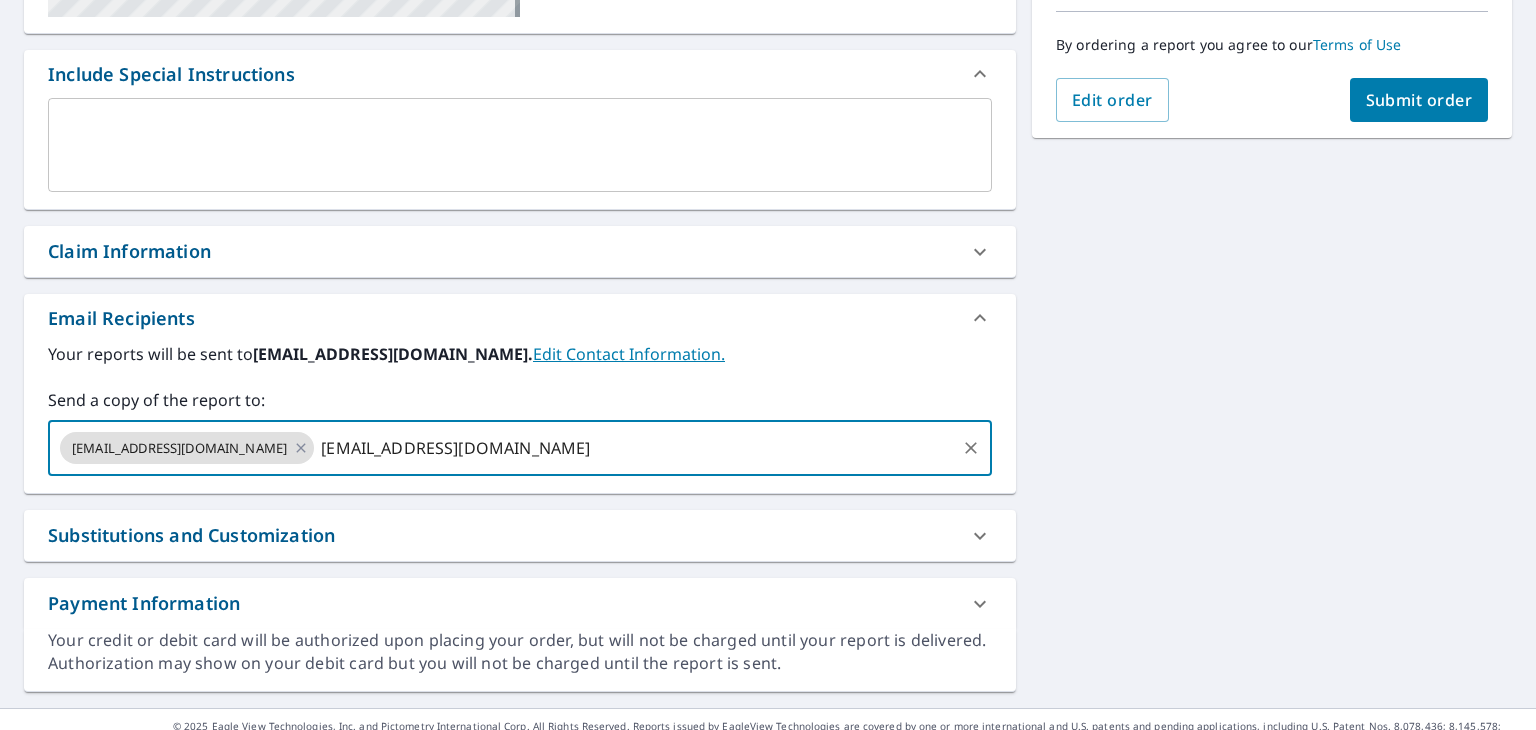 type 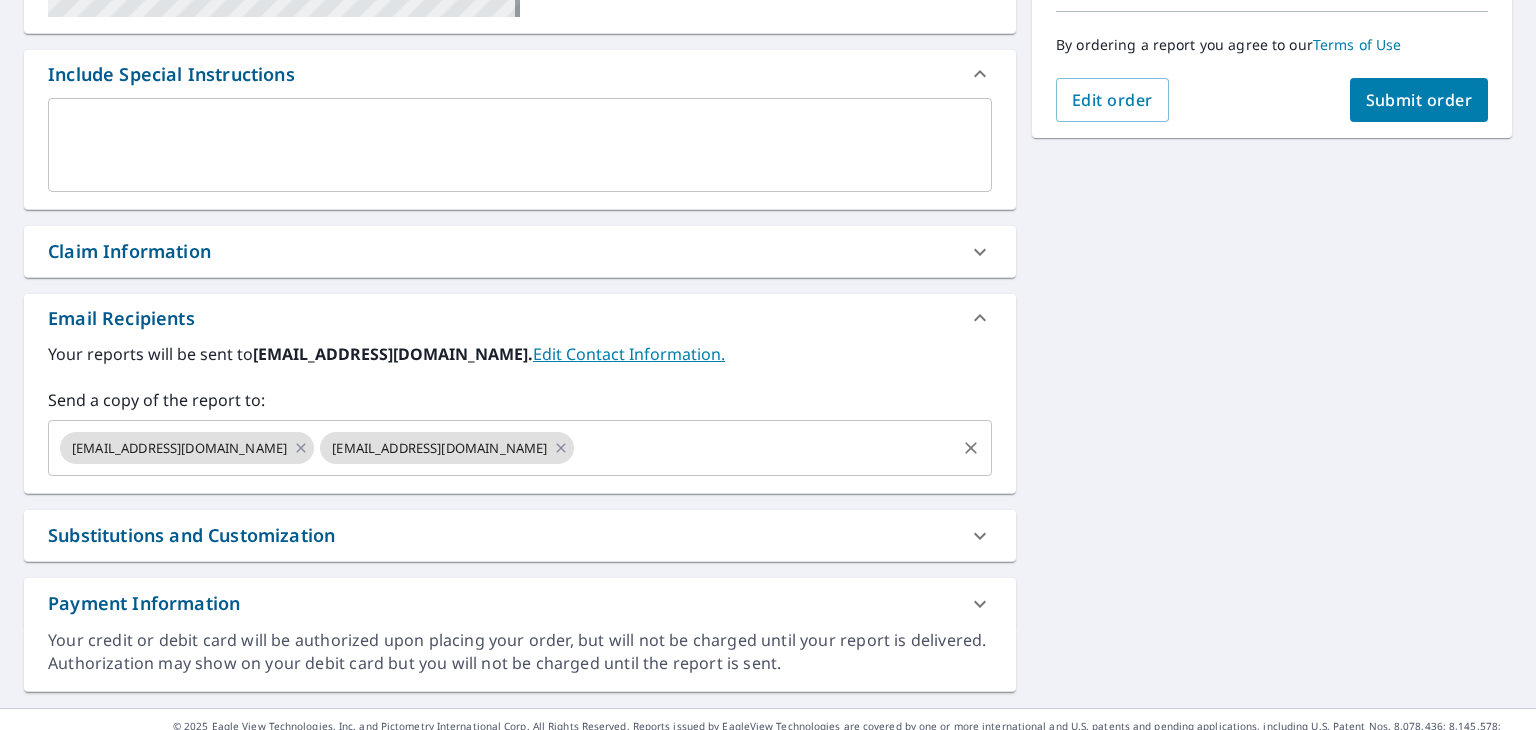 click at bounding box center (765, 448) 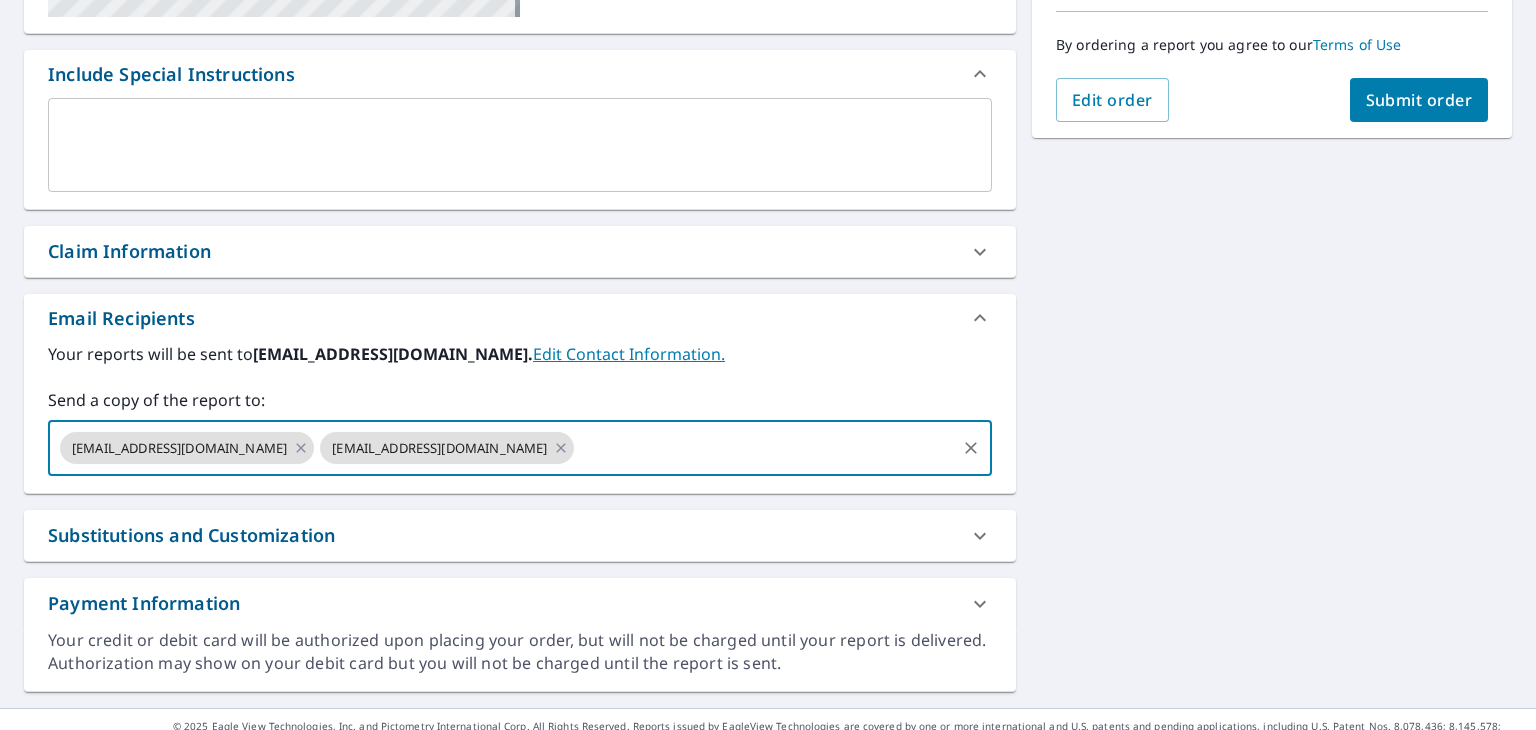 paste on "[EMAIL_ADDRESS][DOMAIN_NAME]" 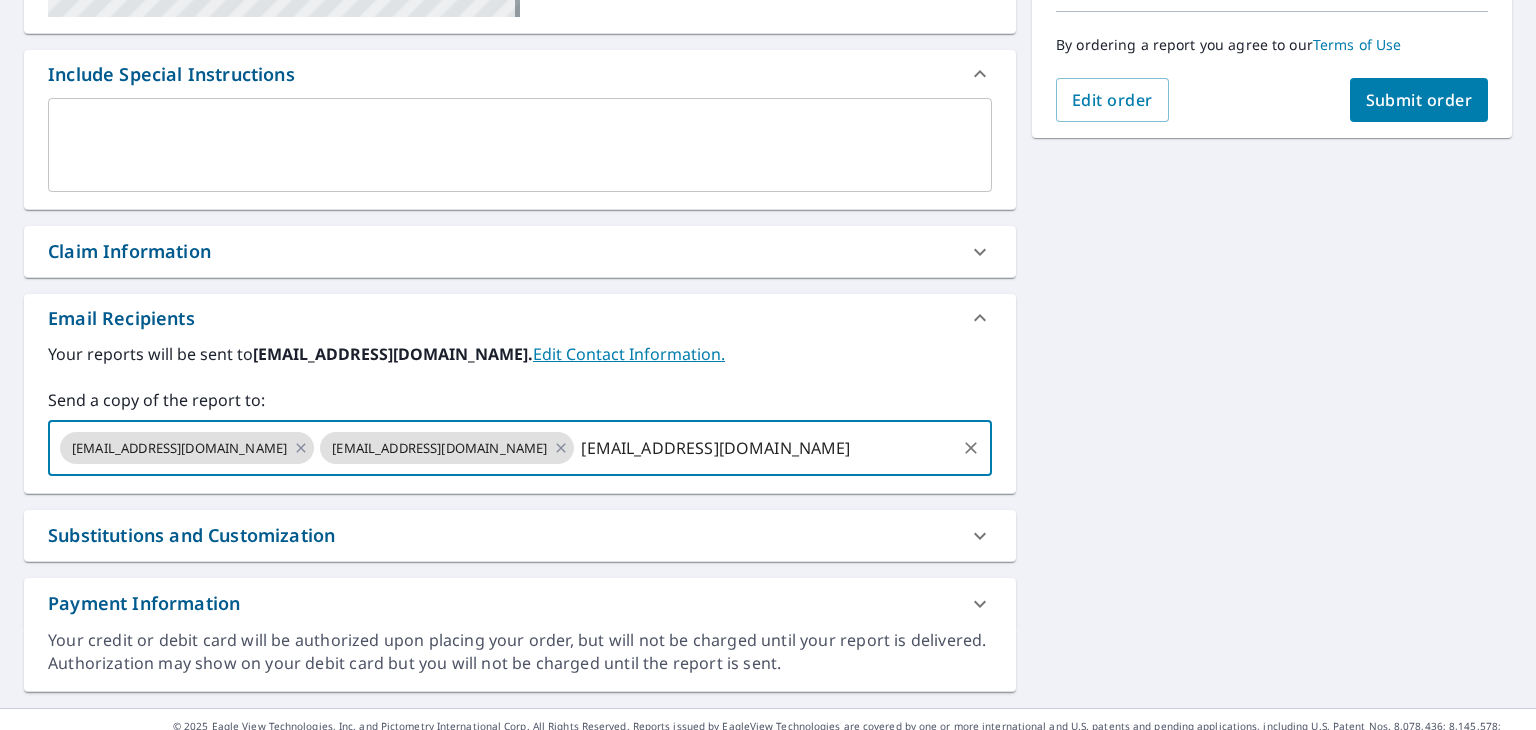 type 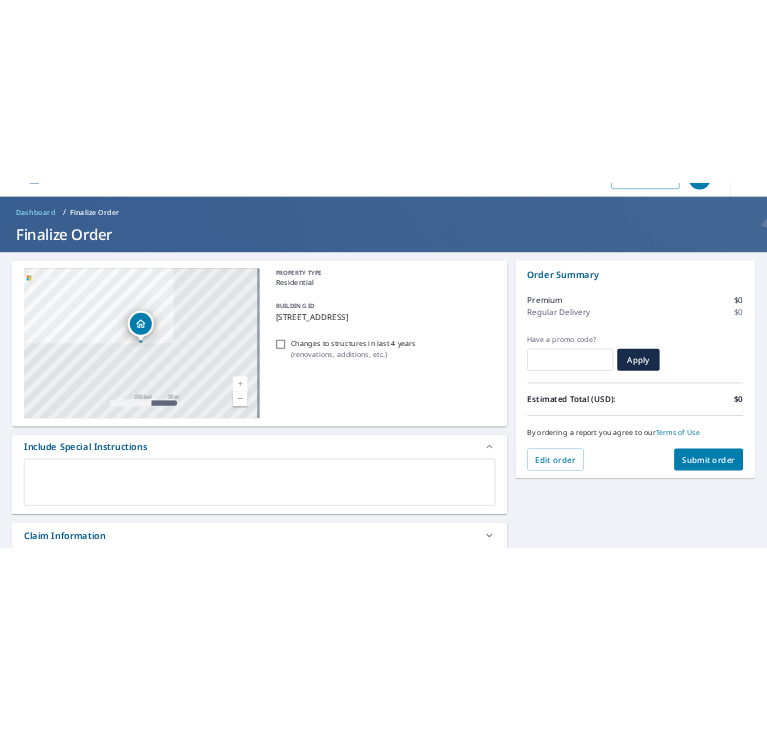 scroll, scrollTop: 44, scrollLeft: 0, axis: vertical 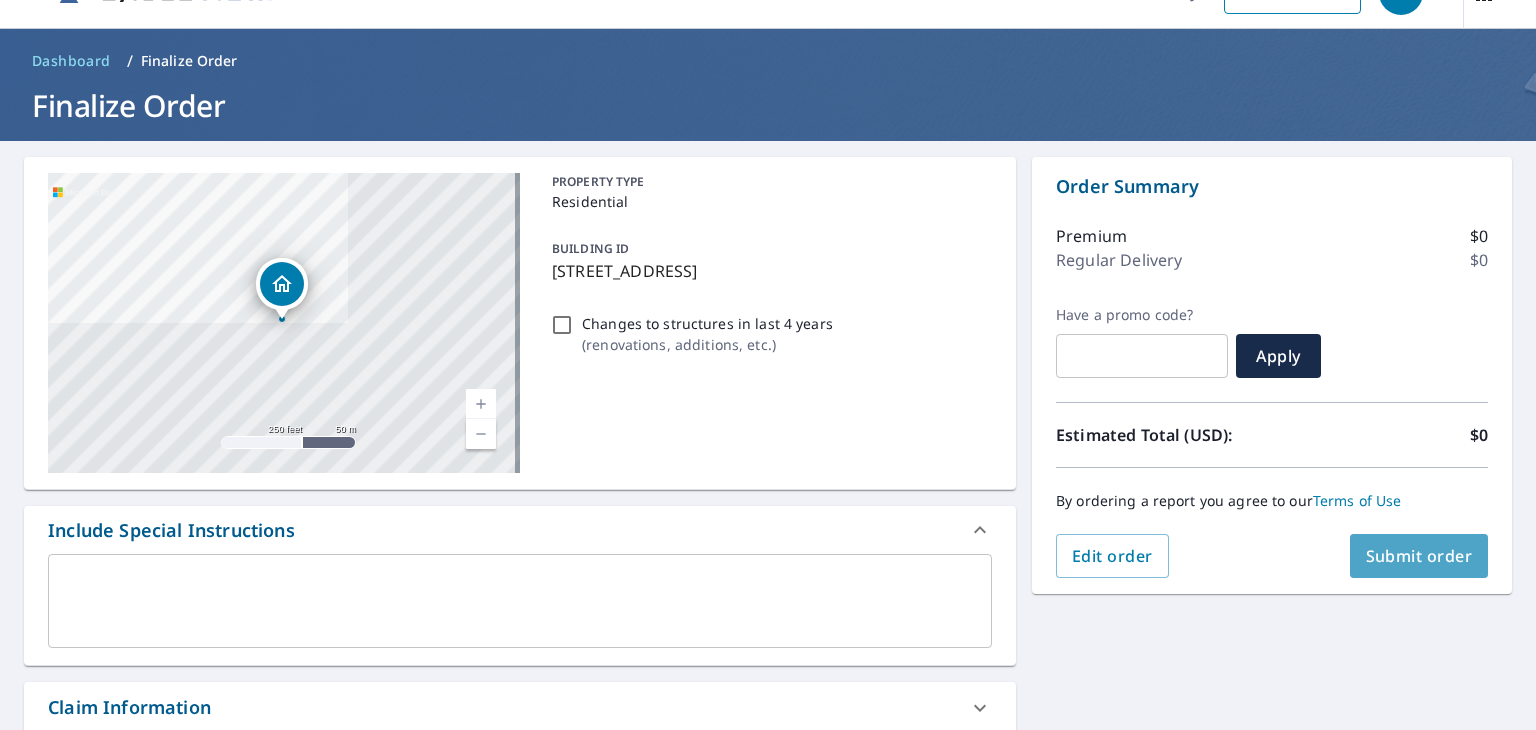 click on "Submit order" at bounding box center (1419, 556) 